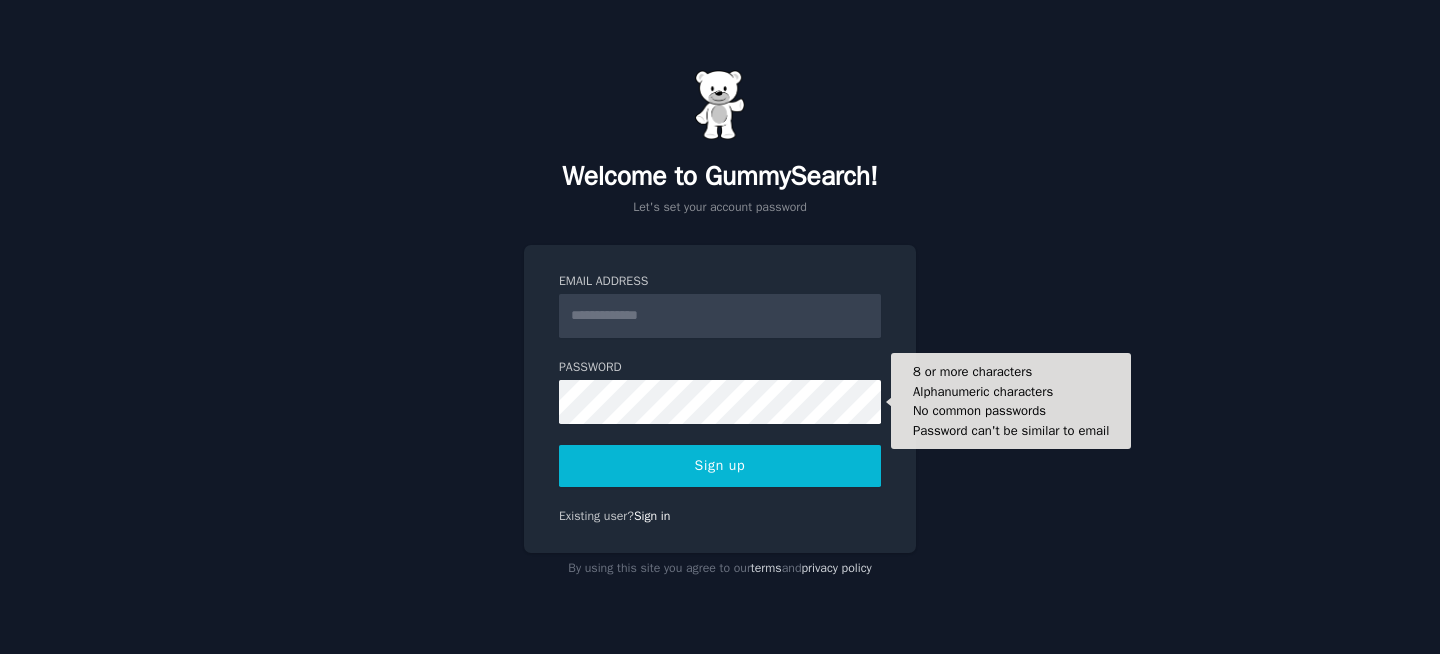 scroll, scrollTop: 0, scrollLeft: 0, axis: both 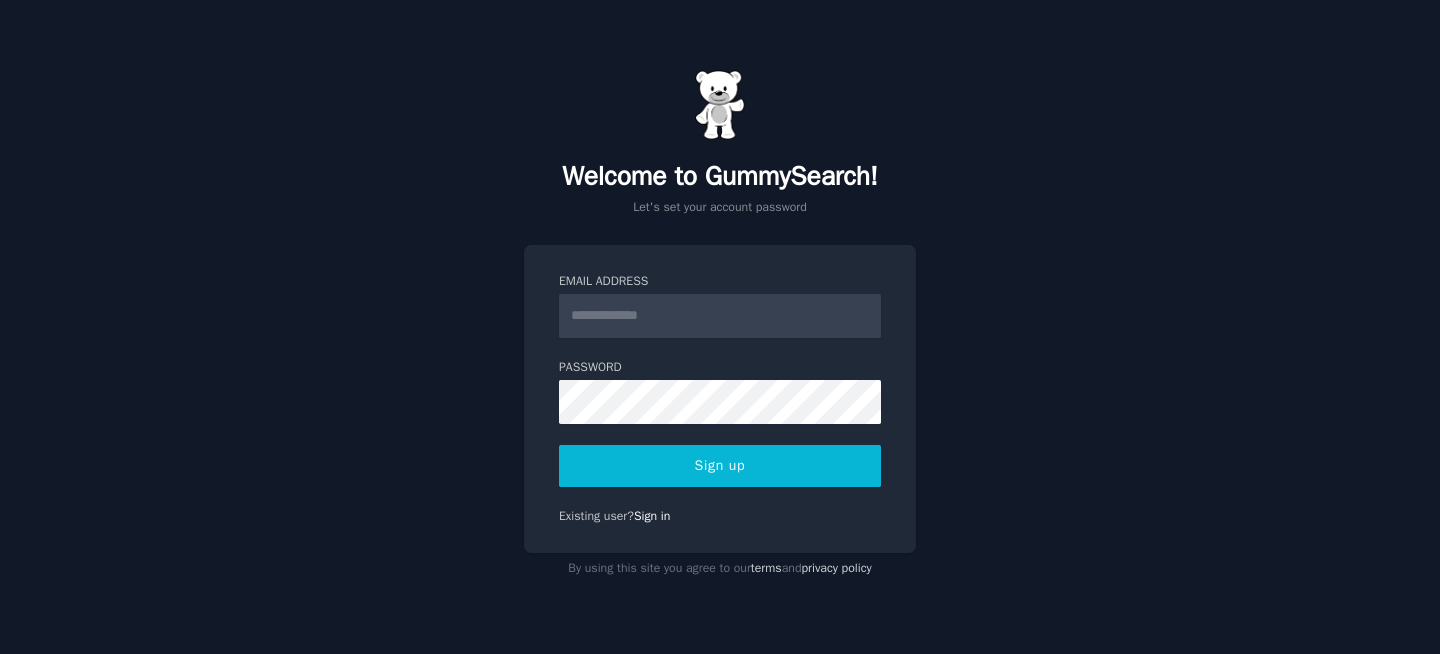 click on "Email Address" at bounding box center (720, 316) 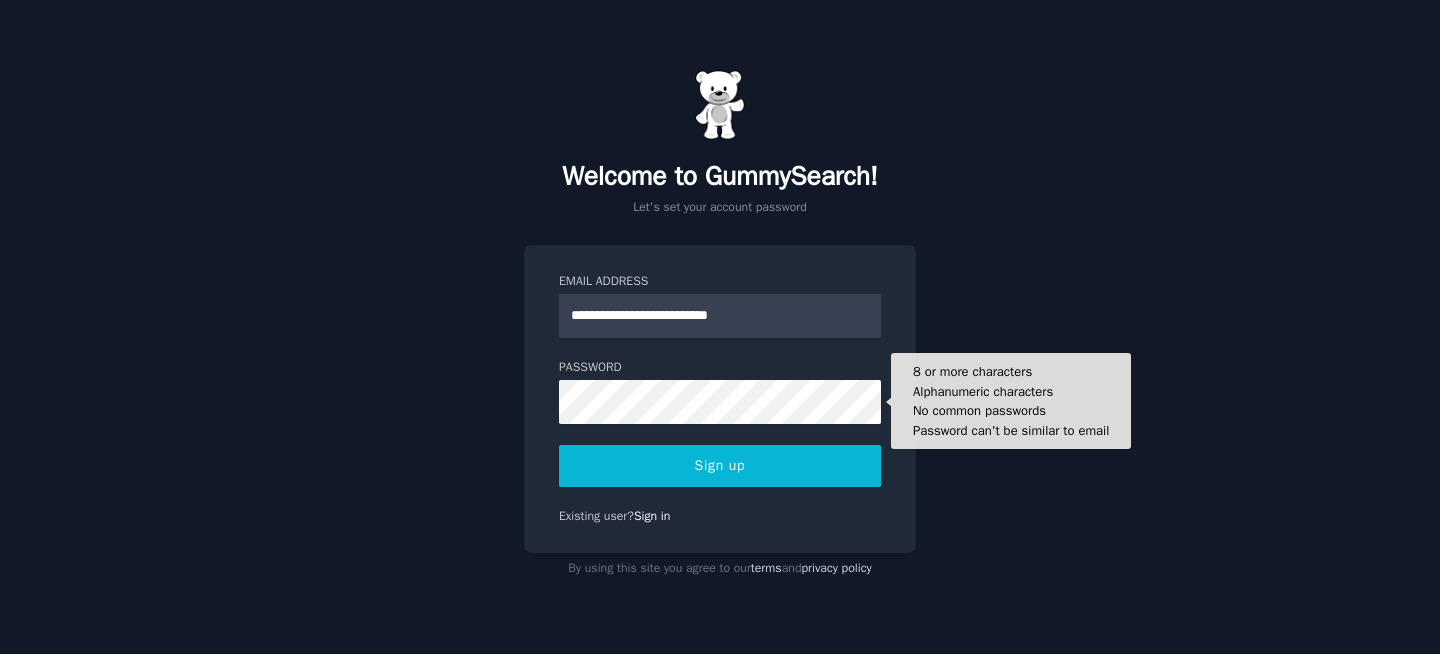 type on "**********" 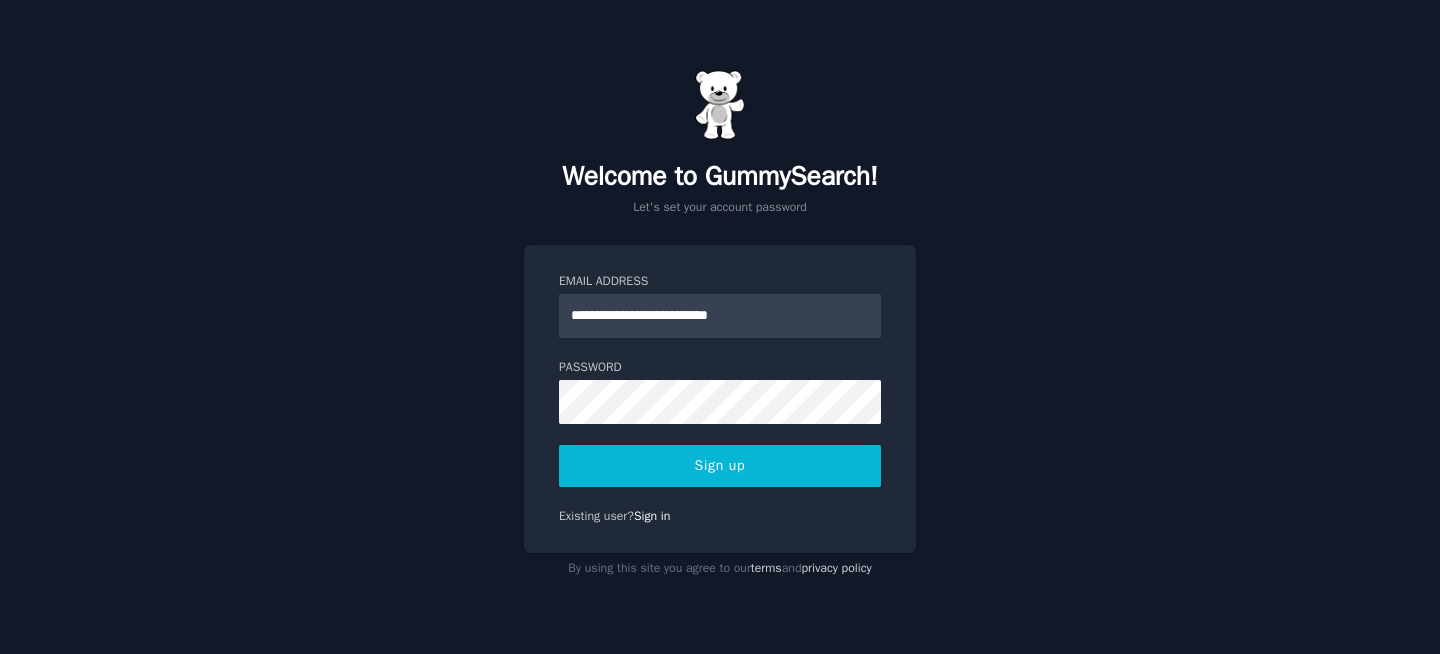 click on "**********" at bounding box center (720, 327) 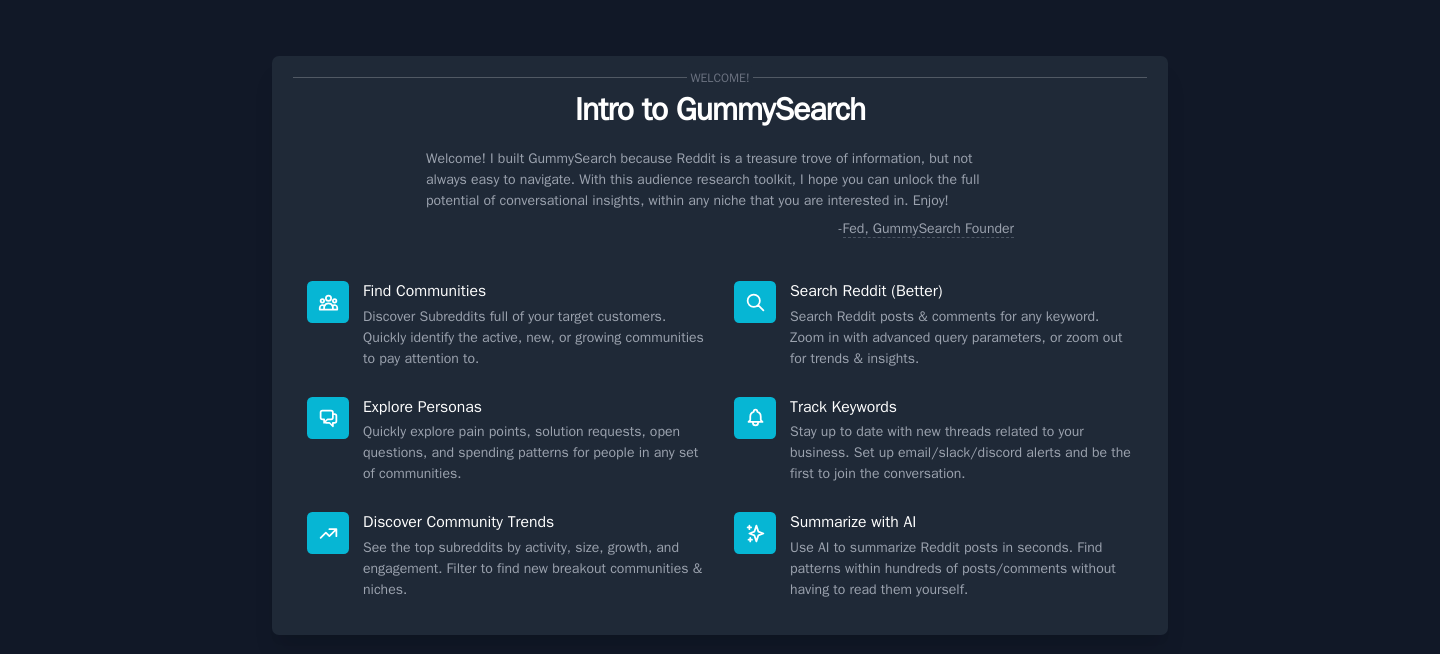scroll, scrollTop: 0, scrollLeft: 0, axis: both 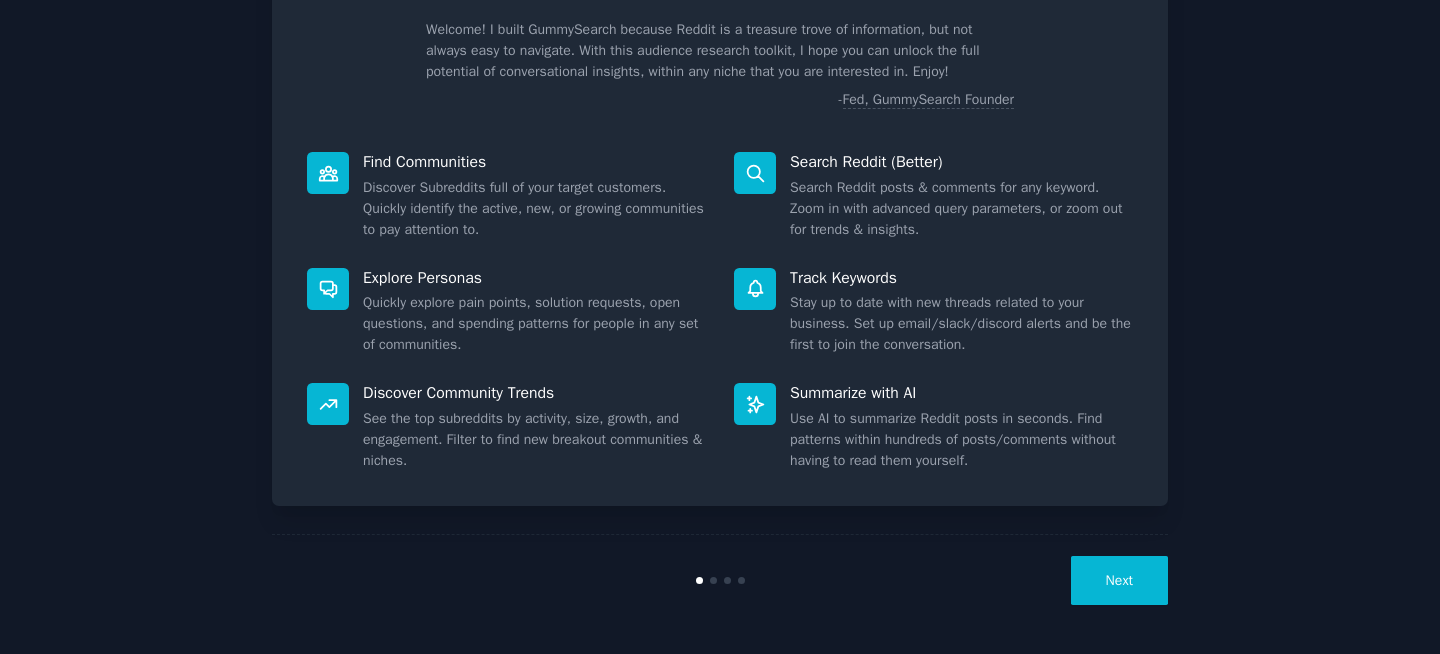 click on "Next" at bounding box center (1119, 580) 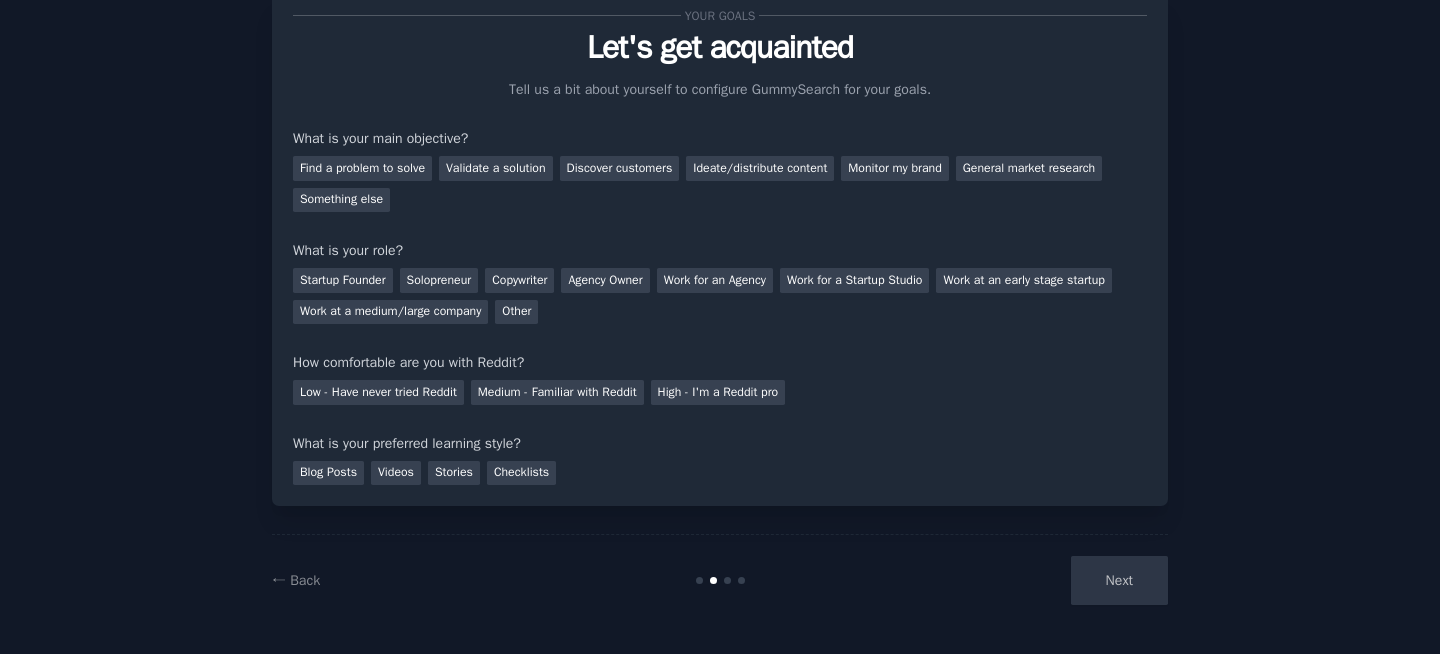 click on "Next" at bounding box center (1018, 580) 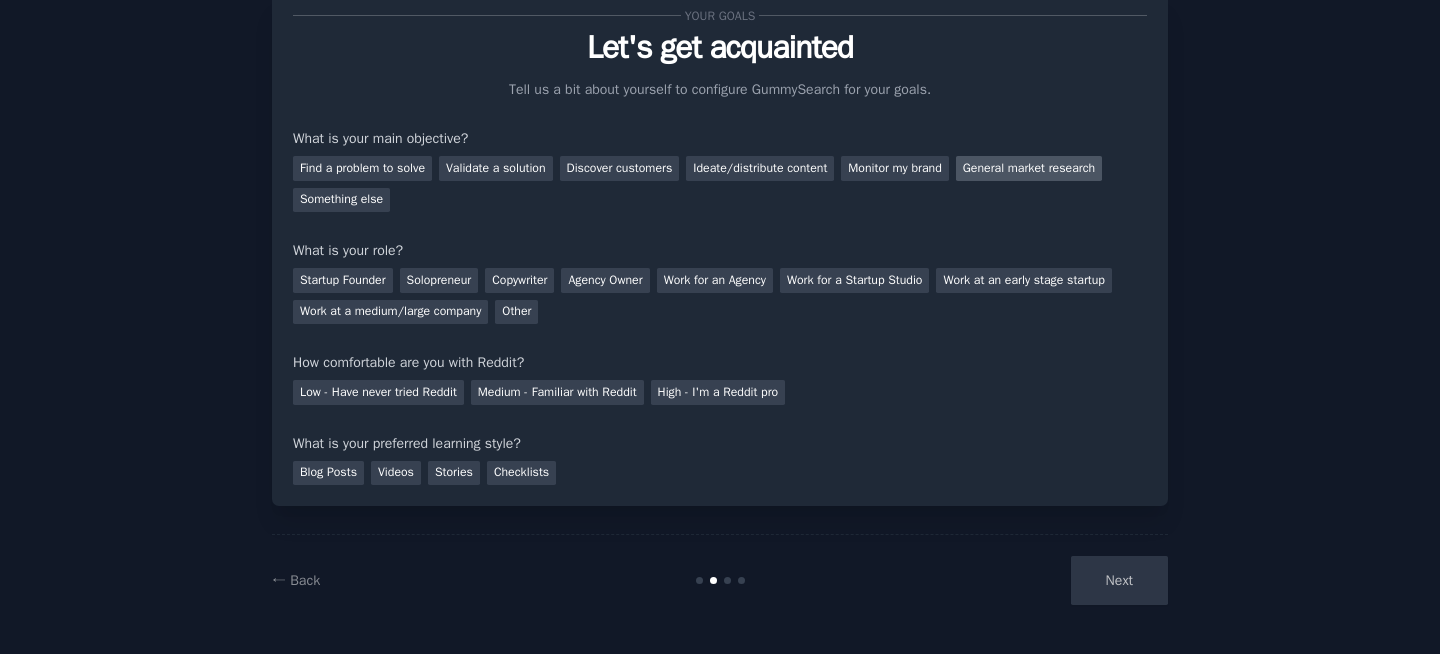 click on "General market research" at bounding box center [1029, 168] 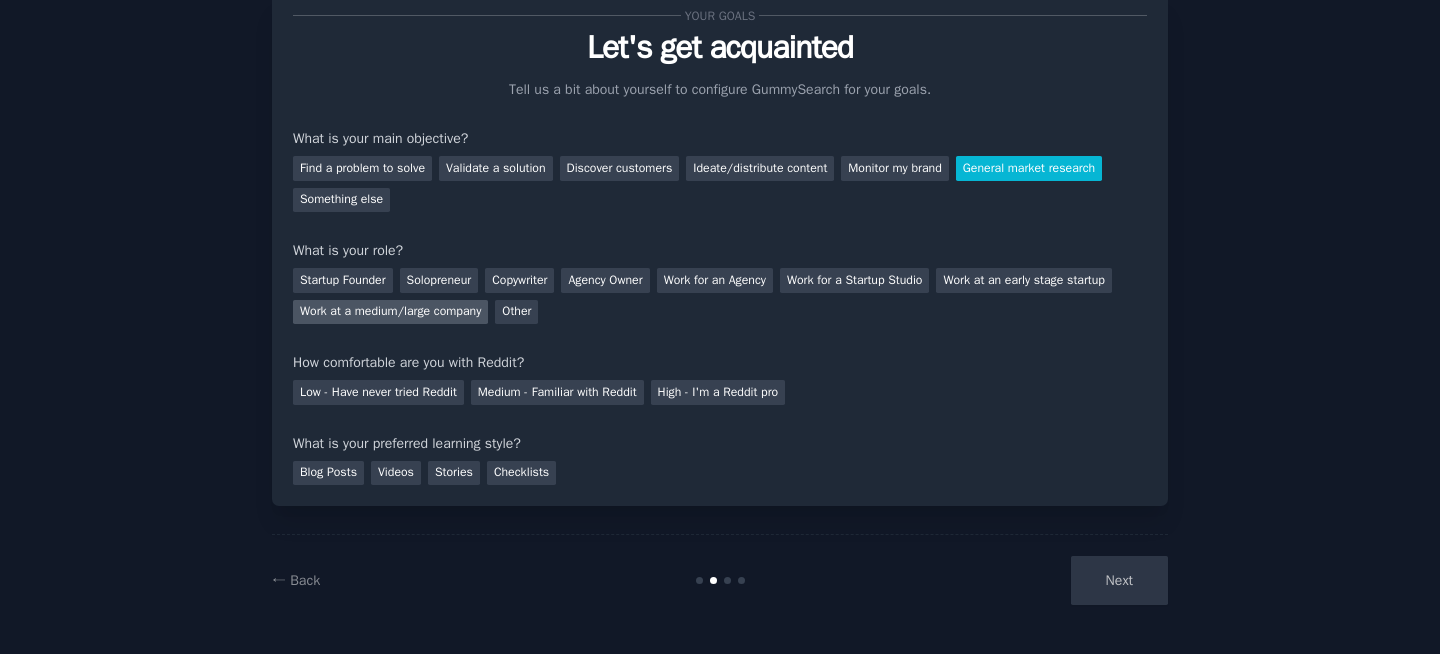click on "Work at a medium/large company" at bounding box center [390, 312] 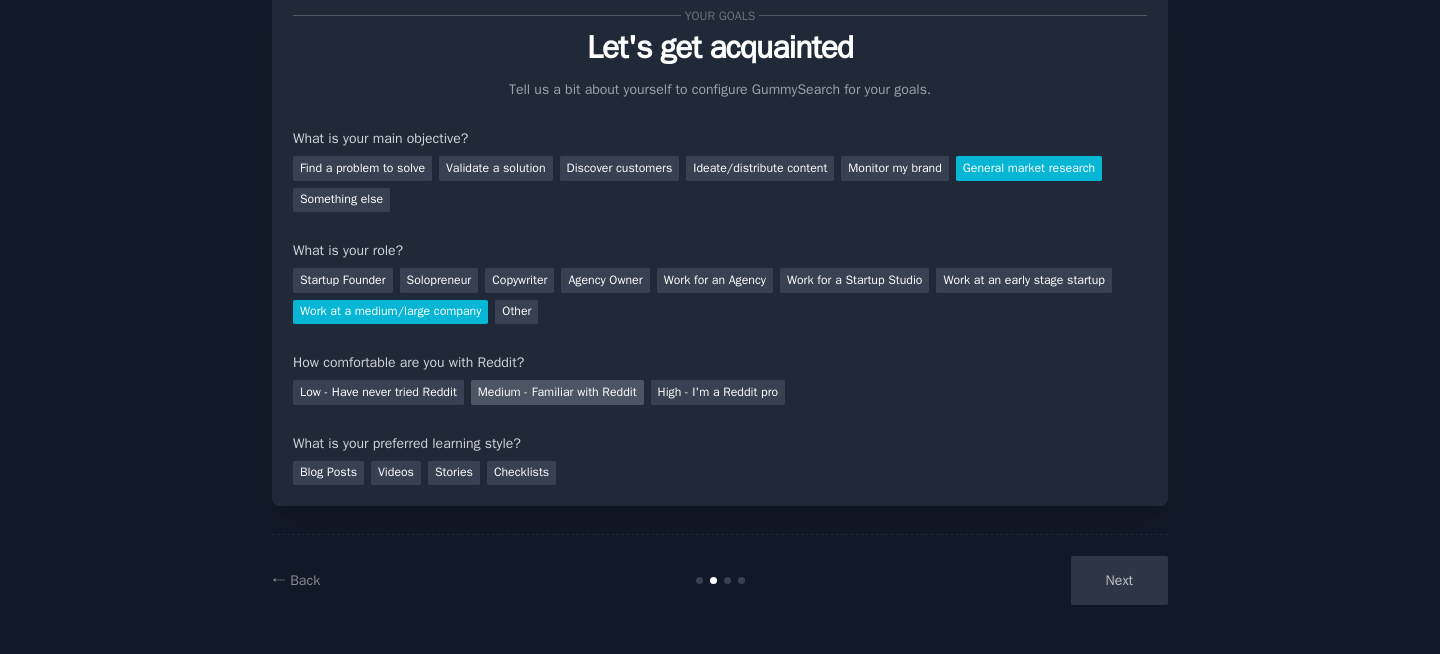 click on "Medium - Familiar with Reddit" at bounding box center (557, 392) 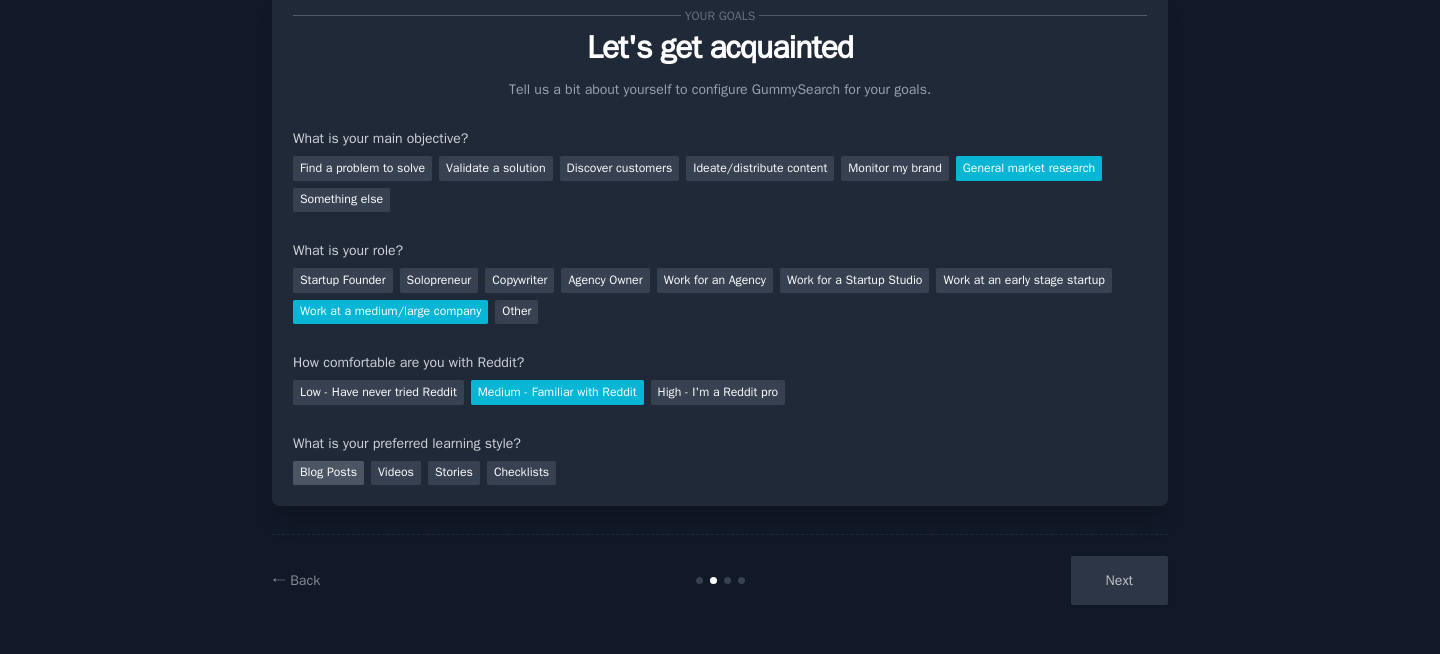 click on "Blog Posts" at bounding box center (328, 473) 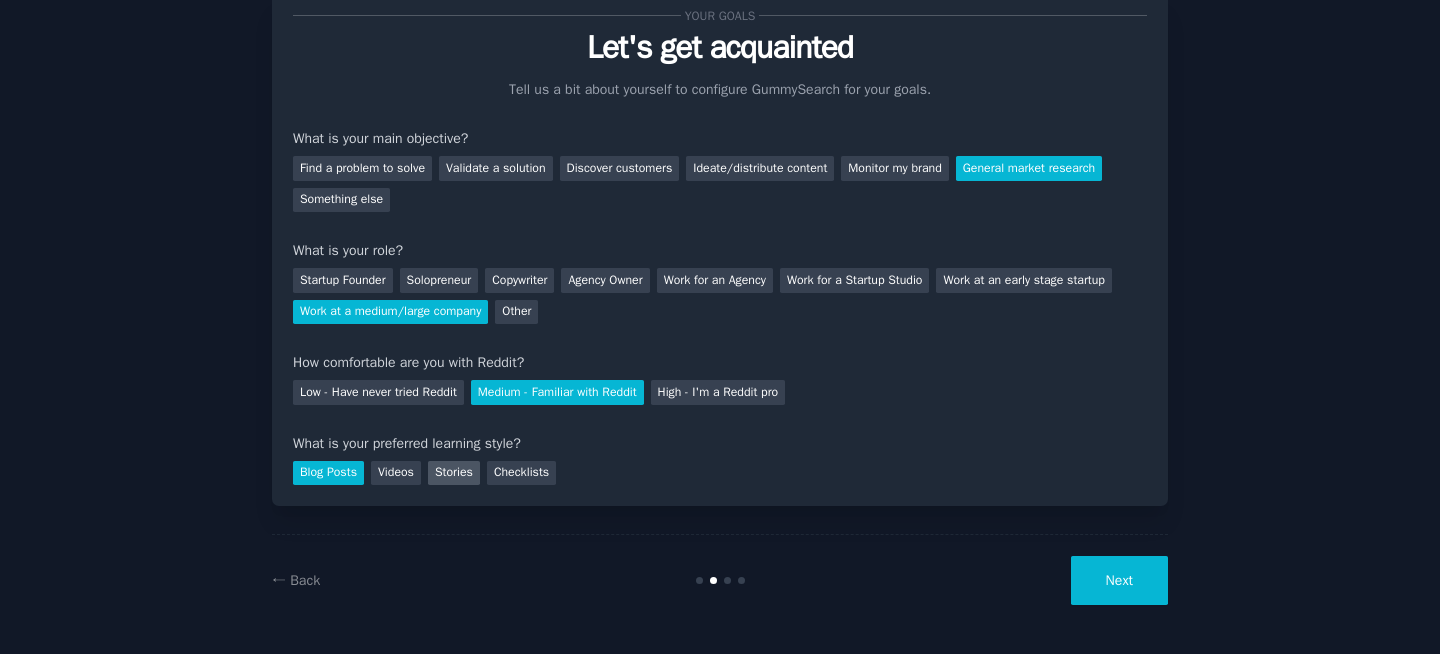 click on "Stories" at bounding box center [454, 473] 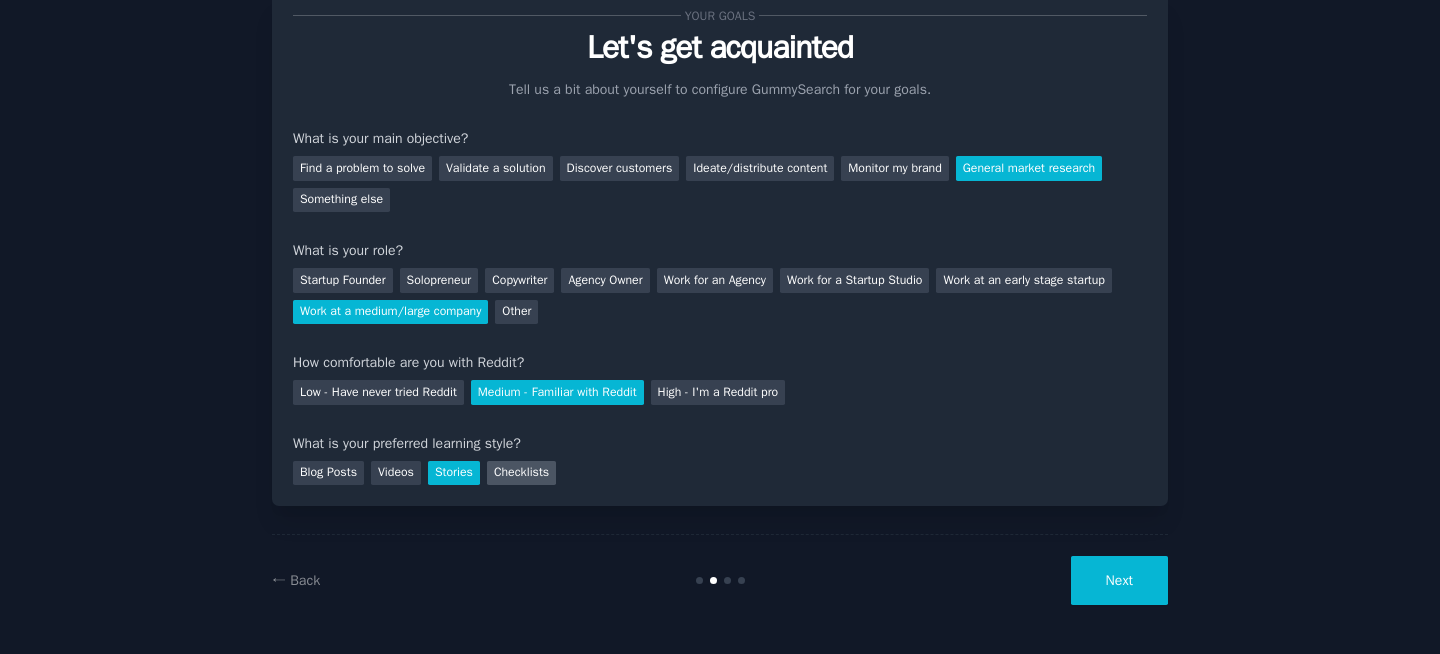 click on "Checklists" at bounding box center (521, 473) 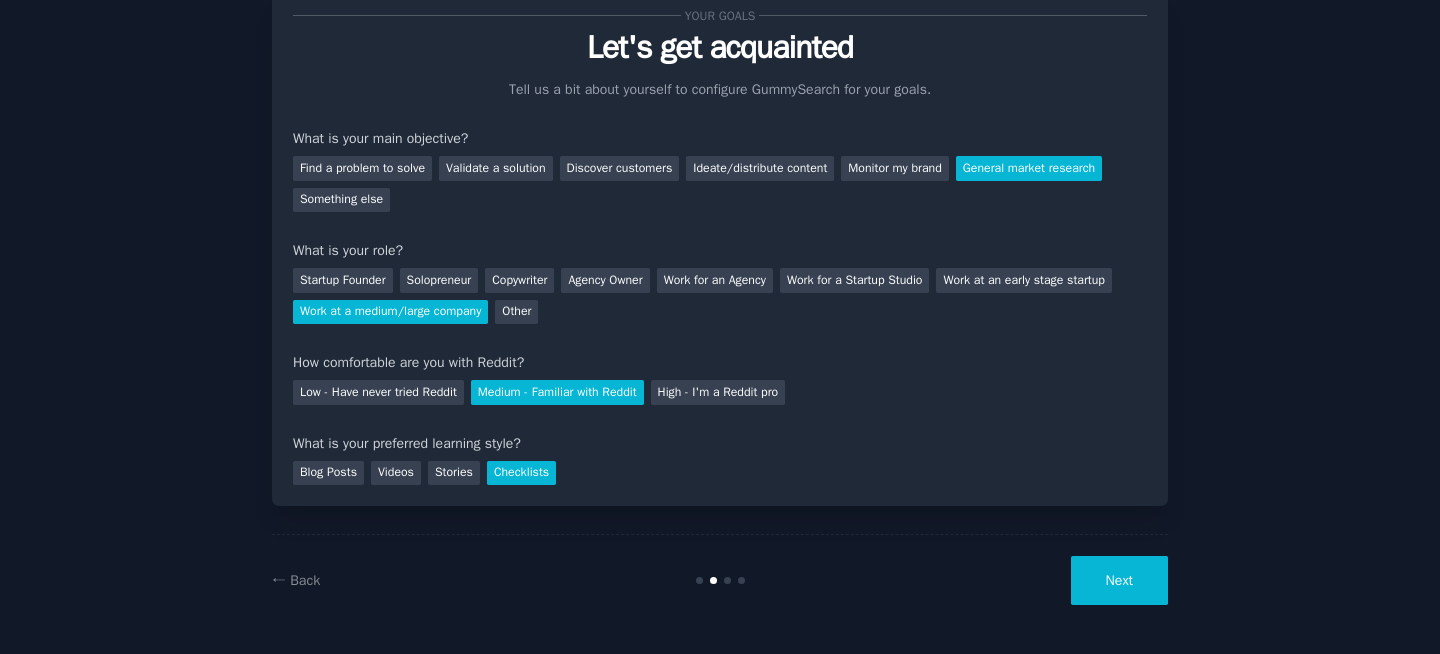click on "Next" at bounding box center [1119, 580] 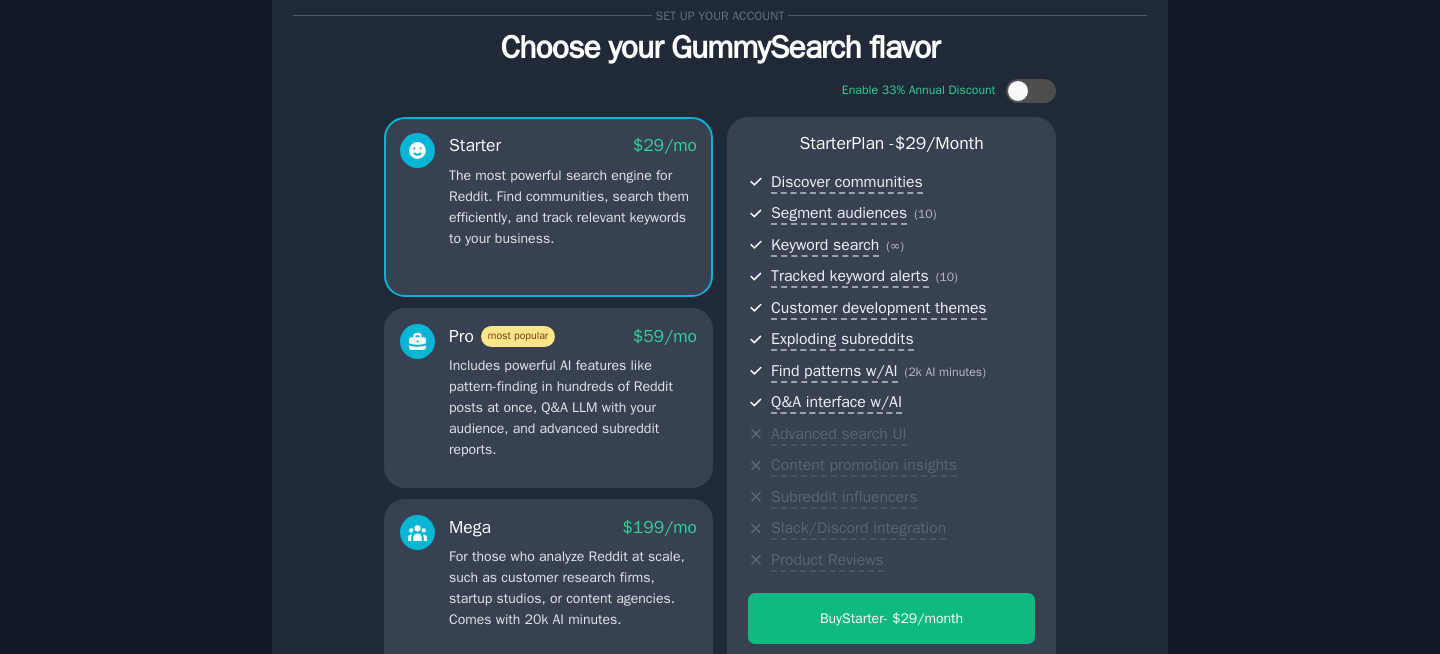 scroll, scrollTop: 277, scrollLeft: 0, axis: vertical 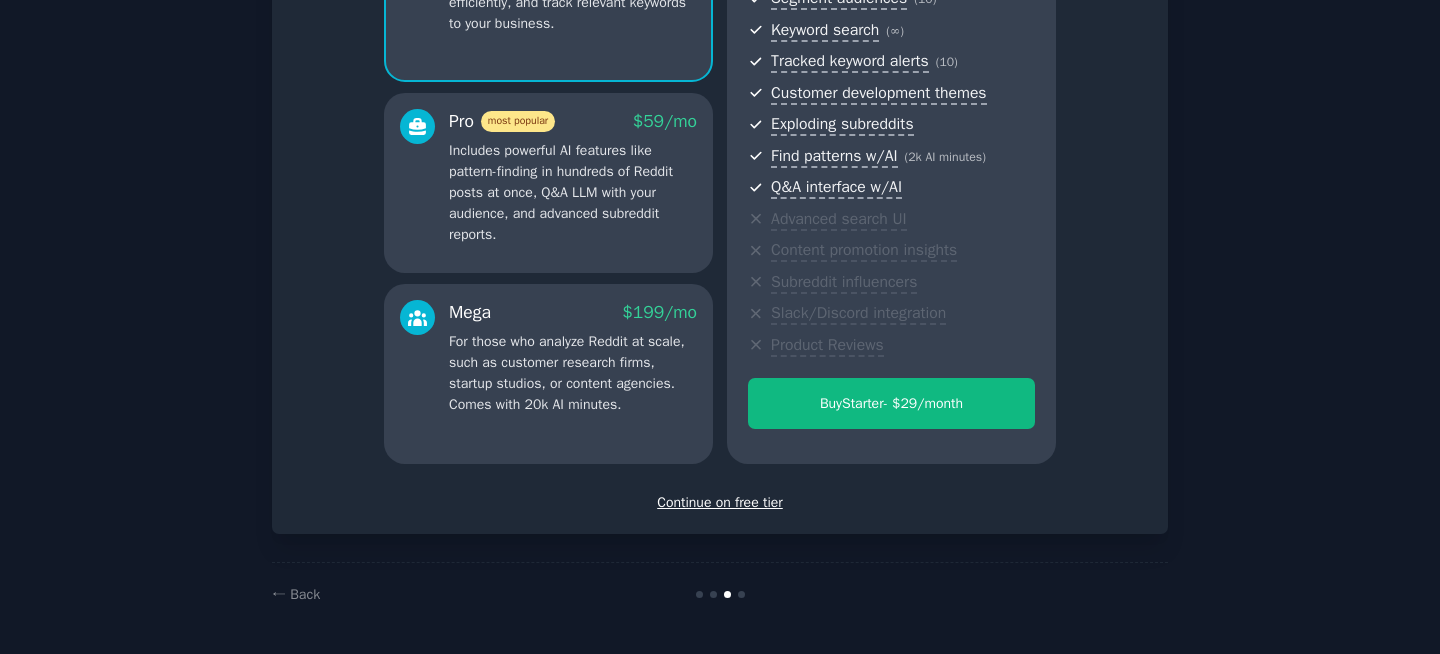 click on "Continue on free tier" at bounding box center [720, 502] 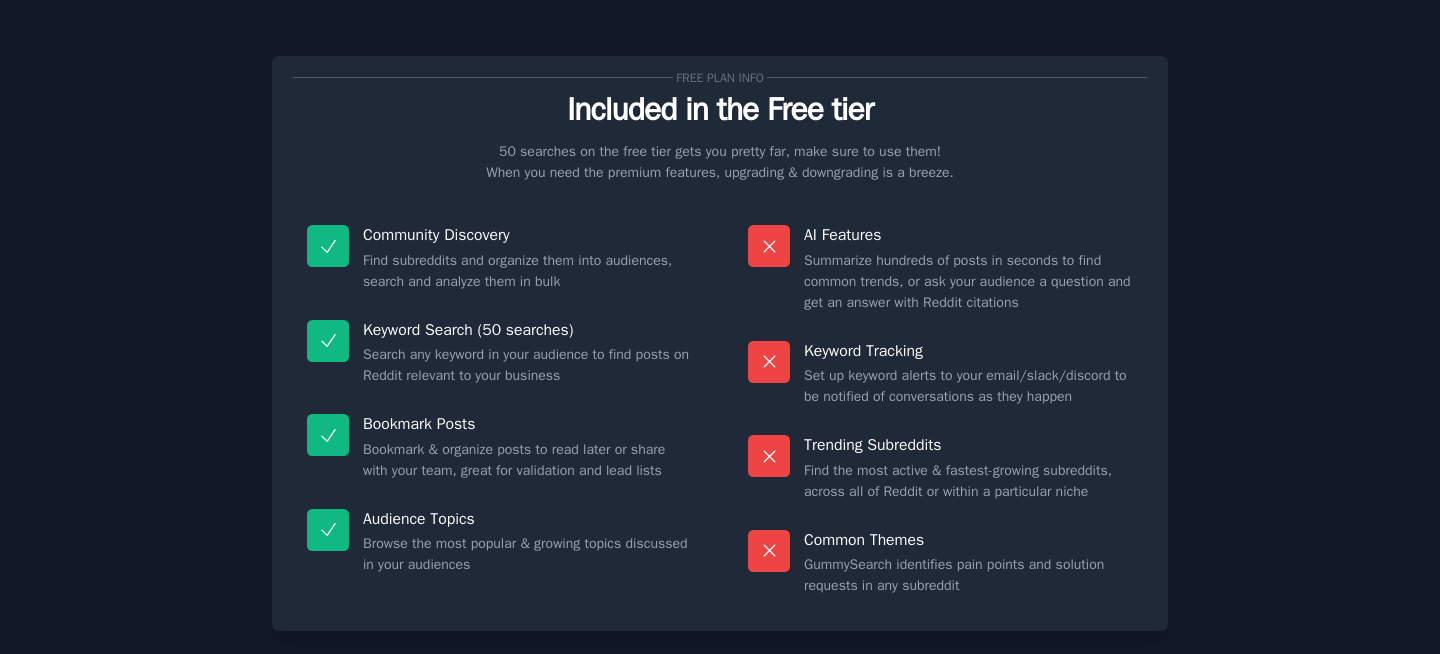 scroll, scrollTop: 90, scrollLeft: 0, axis: vertical 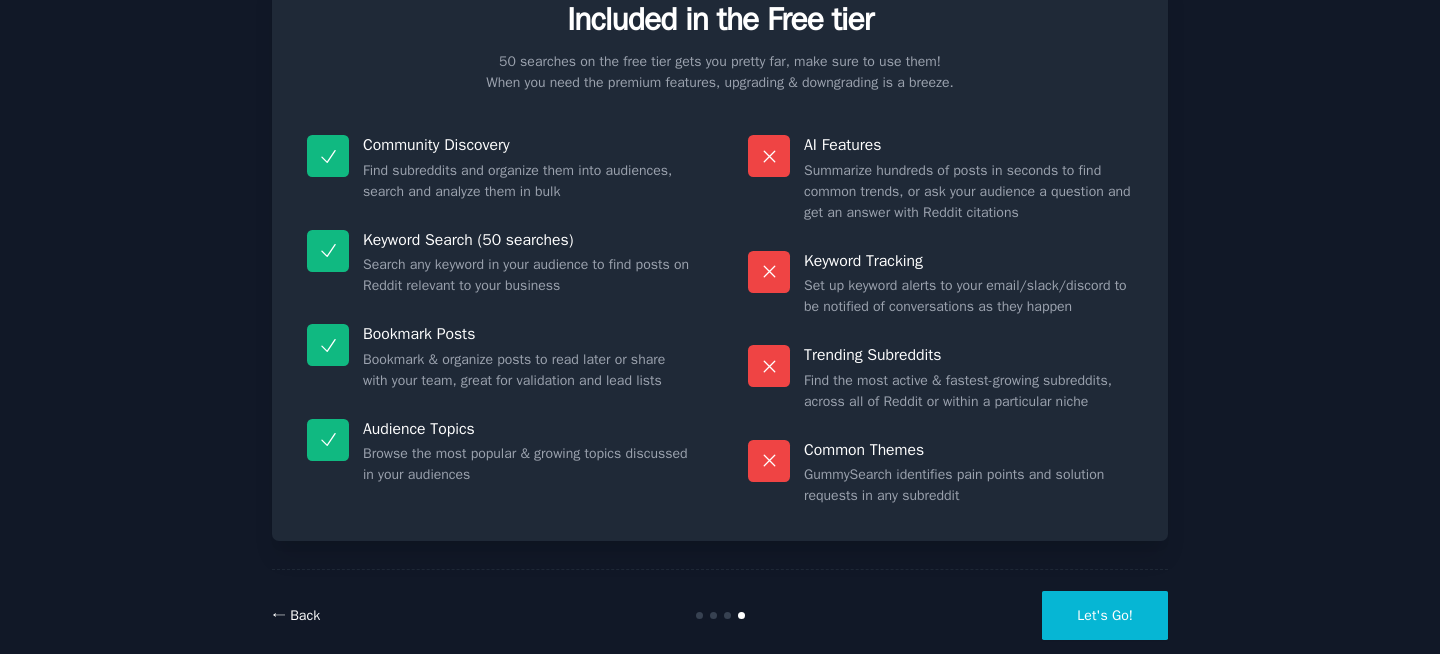 click on "← Back" at bounding box center [296, 615] 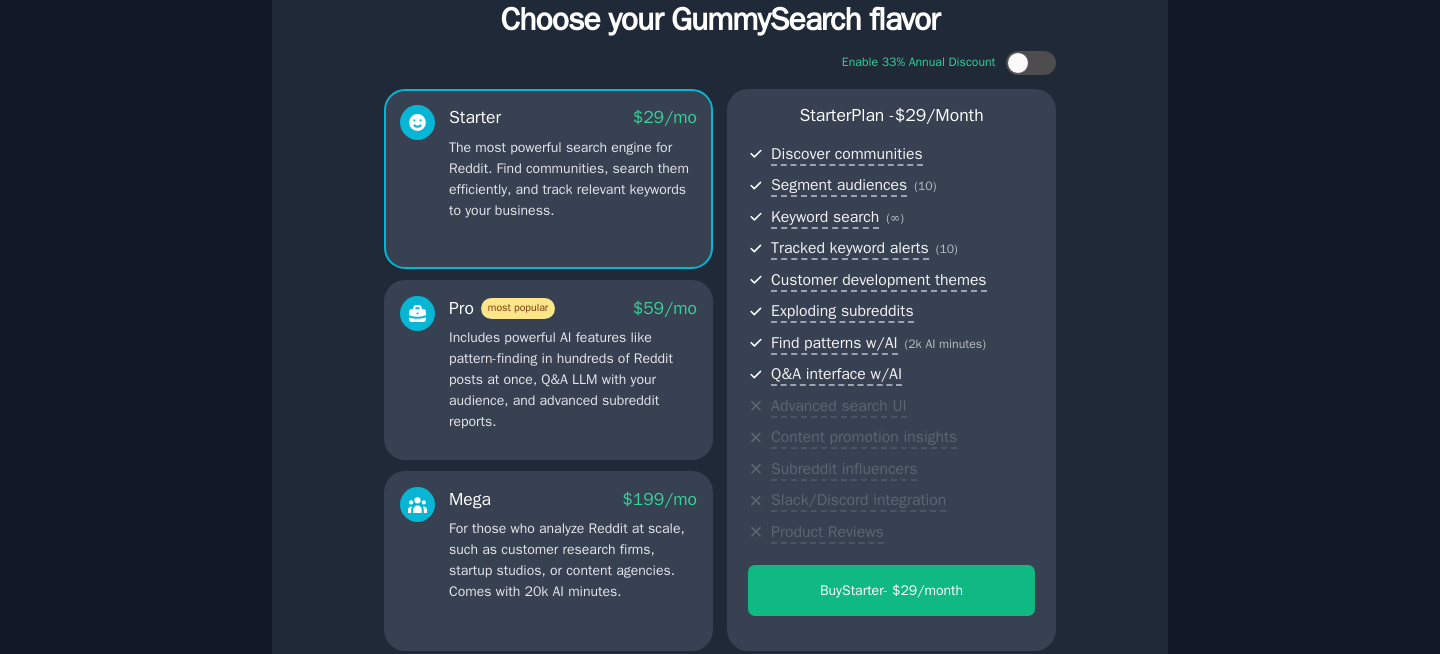 scroll, scrollTop: 277, scrollLeft: 0, axis: vertical 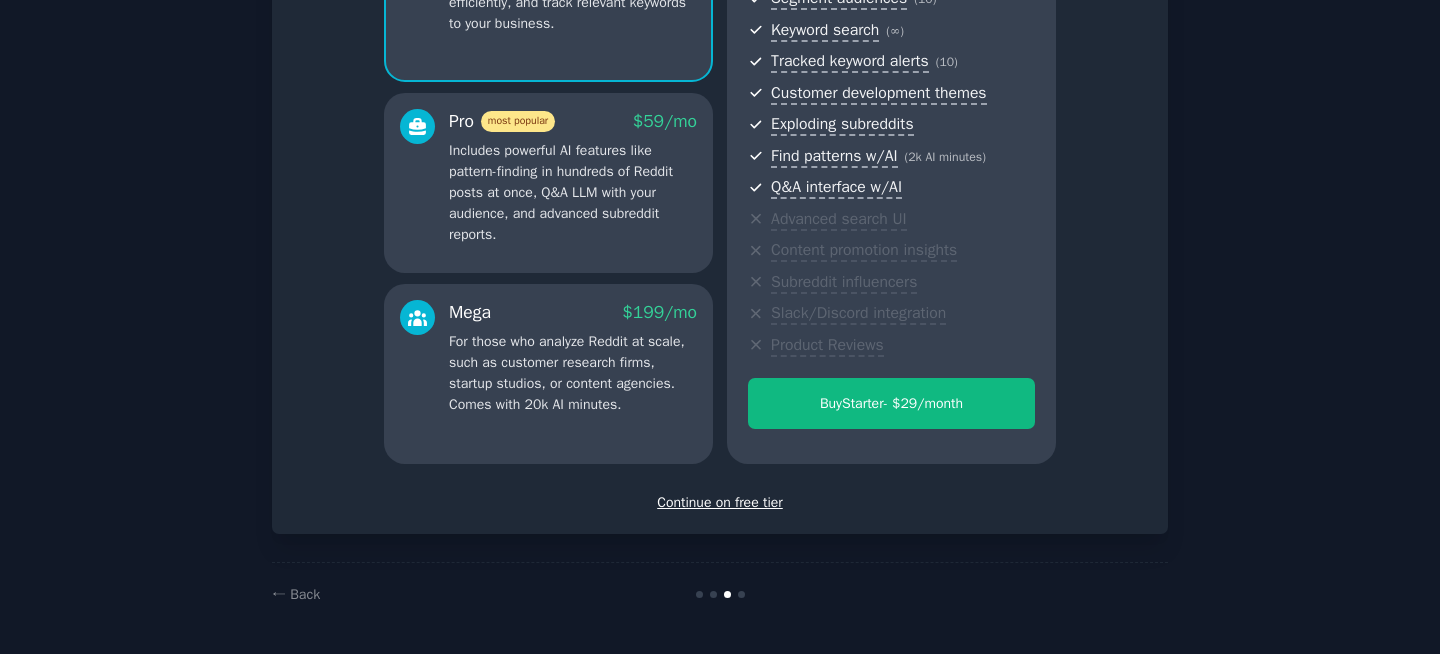 click on "Continue on free tier" at bounding box center (720, 502) 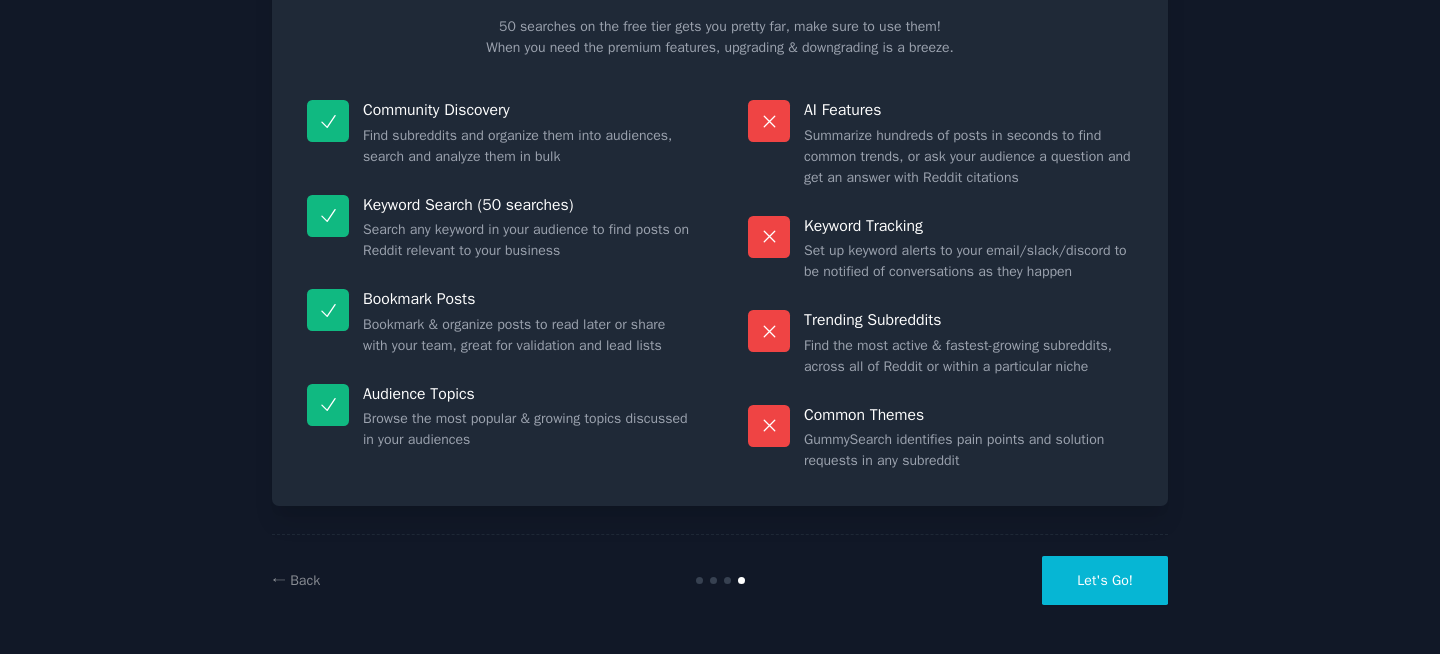 scroll, scrollTop: 125, scrollLeft: 0, axis: vertical 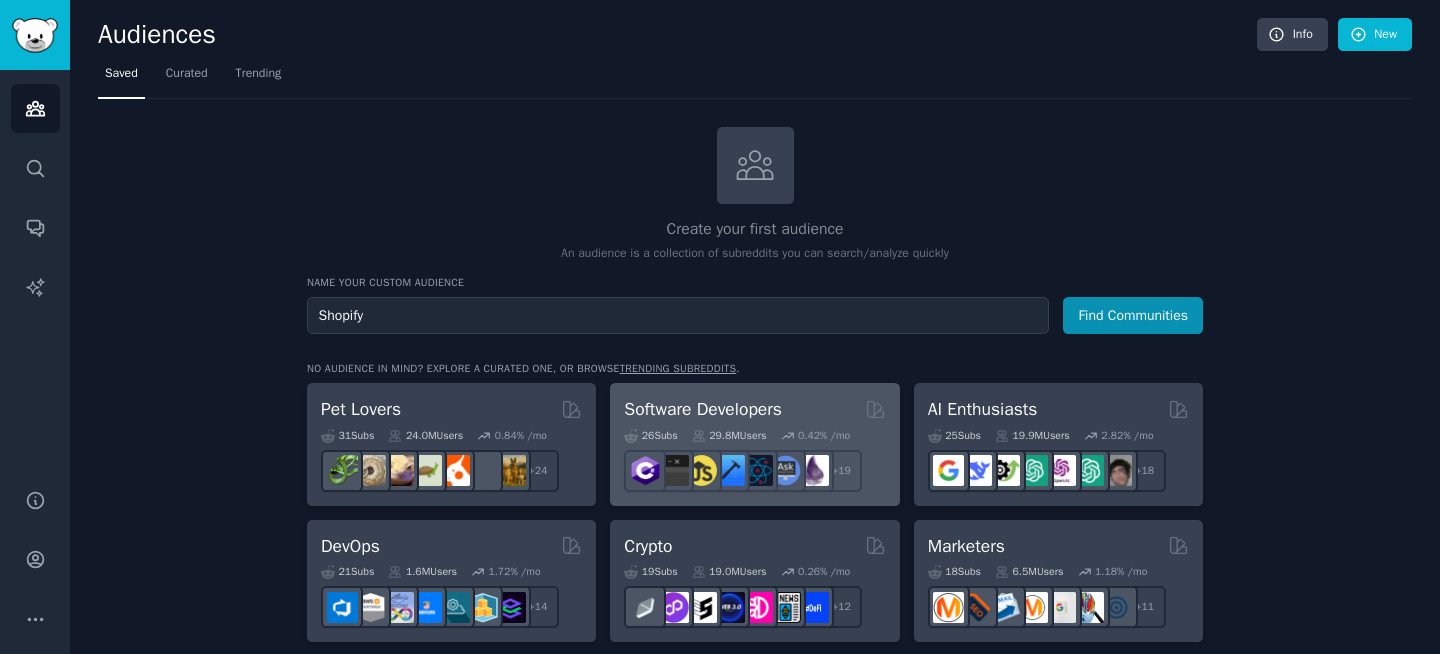 type on "Shopify" 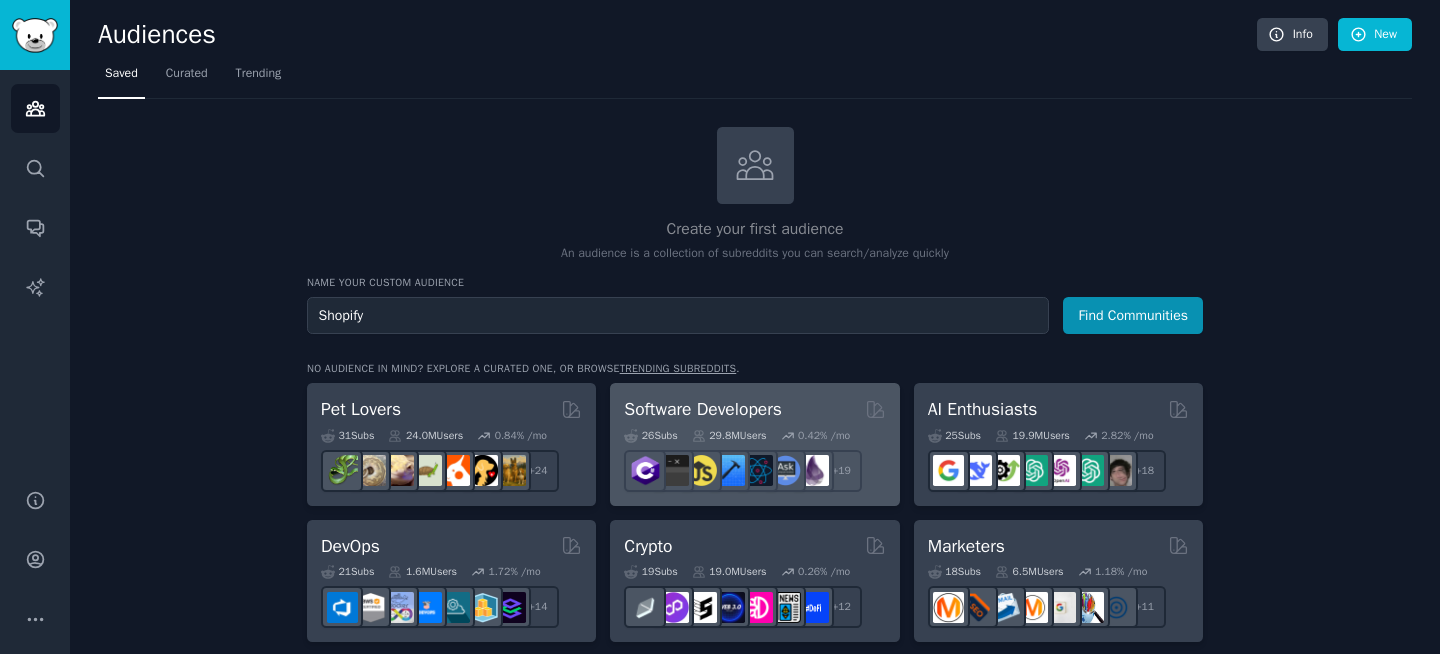 click on "Find Communities" at bounding box center (1133, 315) 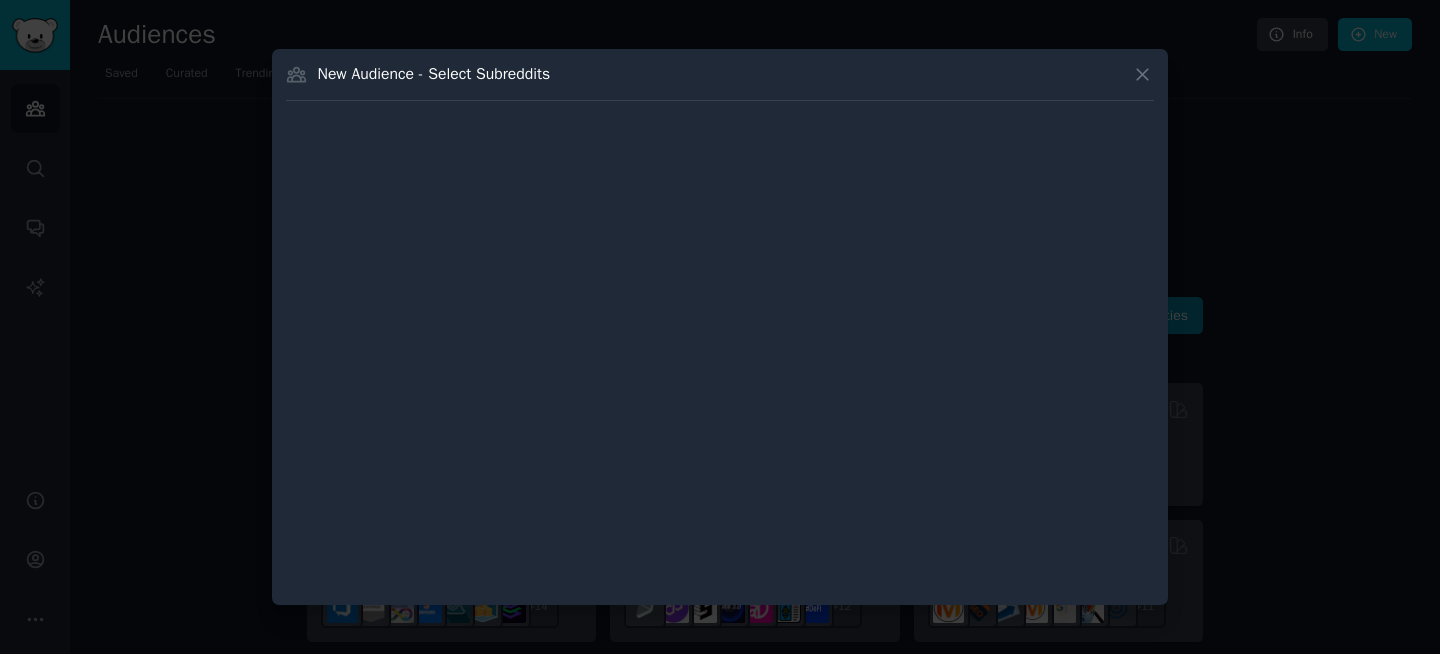 type 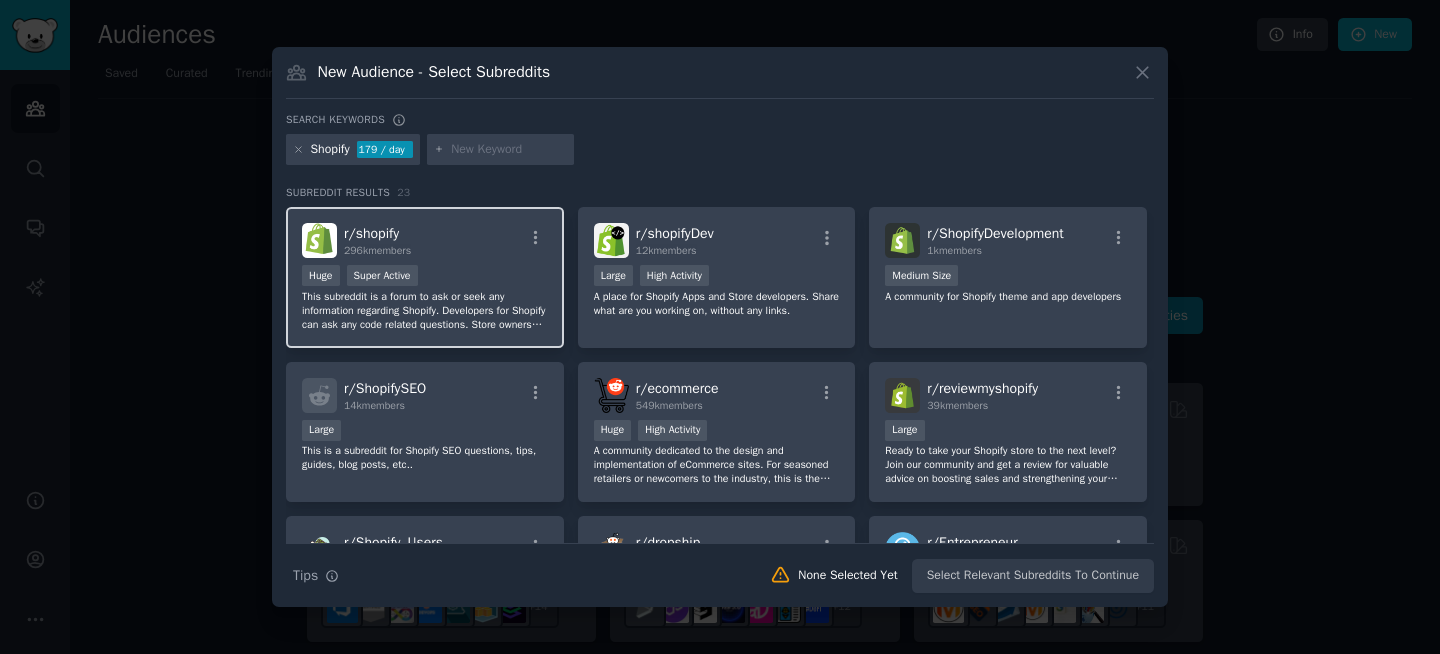 click on "Huge Super Active" at bounding box center [425, 277] 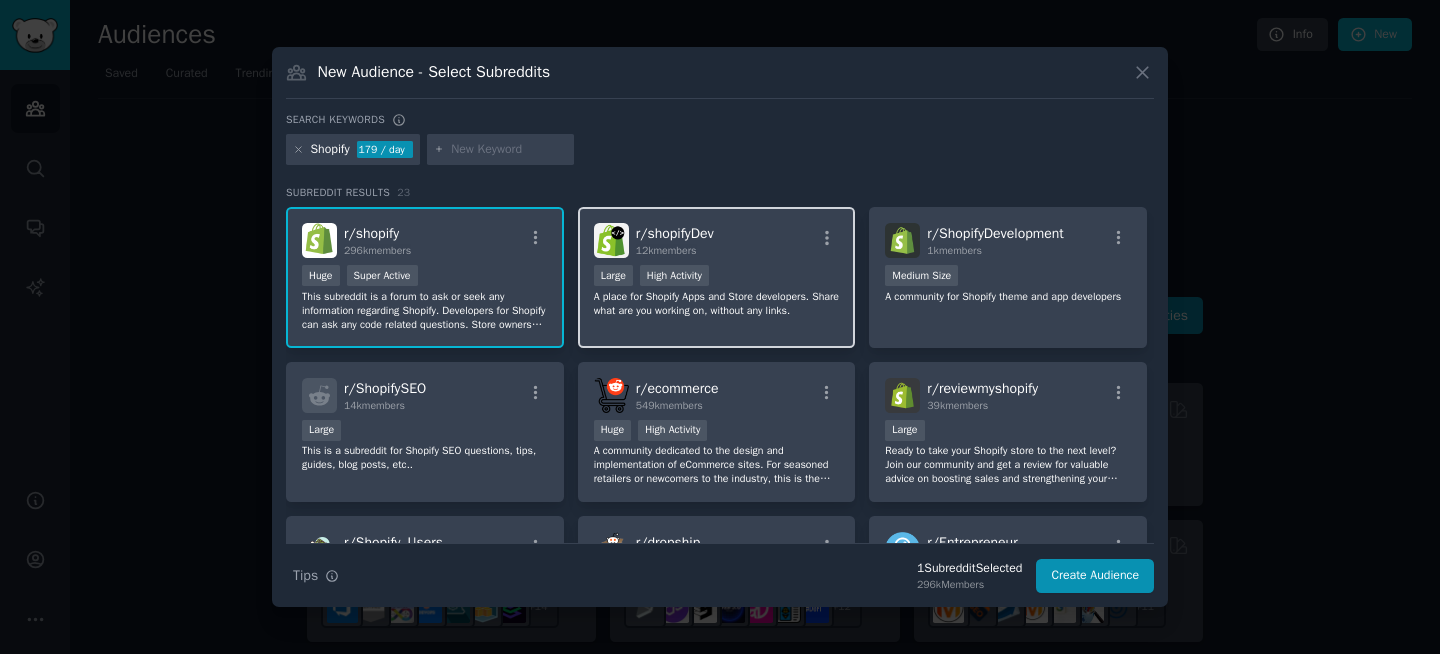 click on "A place for Shopify Apps and Store developers. Share what are you working on, without any links." at bounding box center [717, 304] 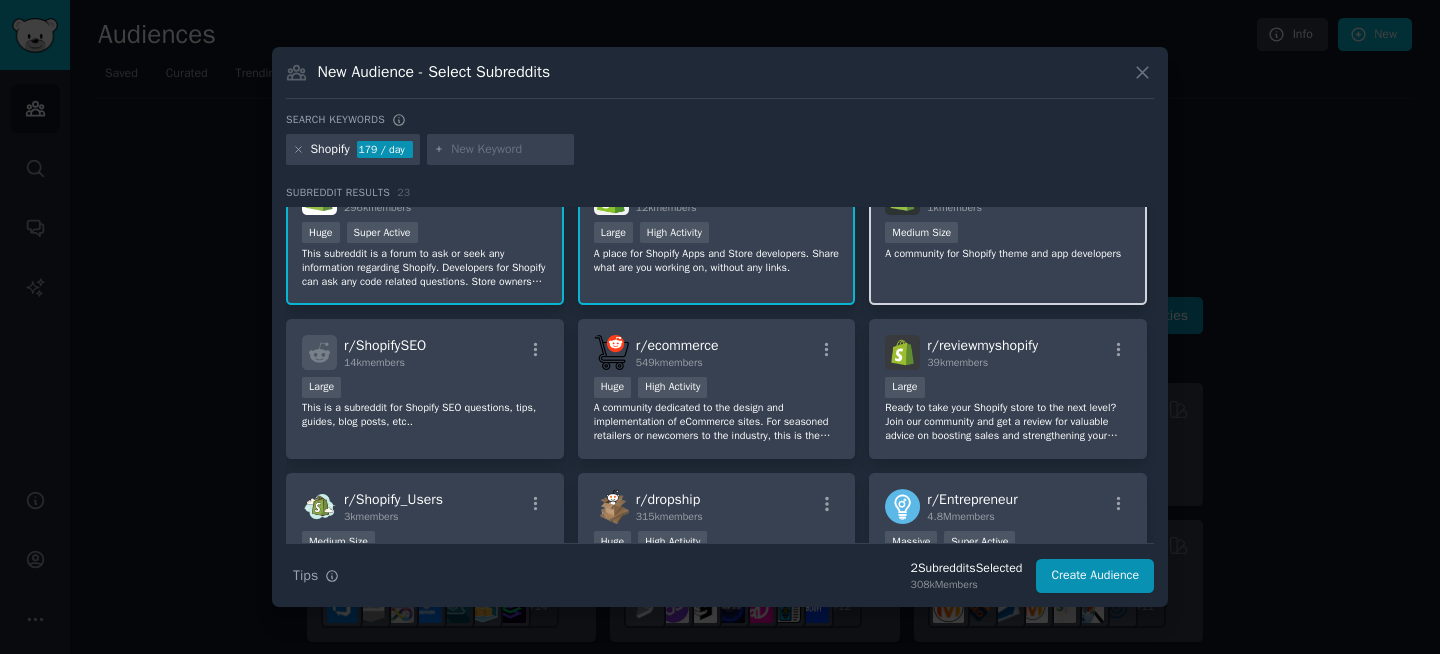 scroll, scrollTop: 41, scrollLeft: 0, axis: vertical 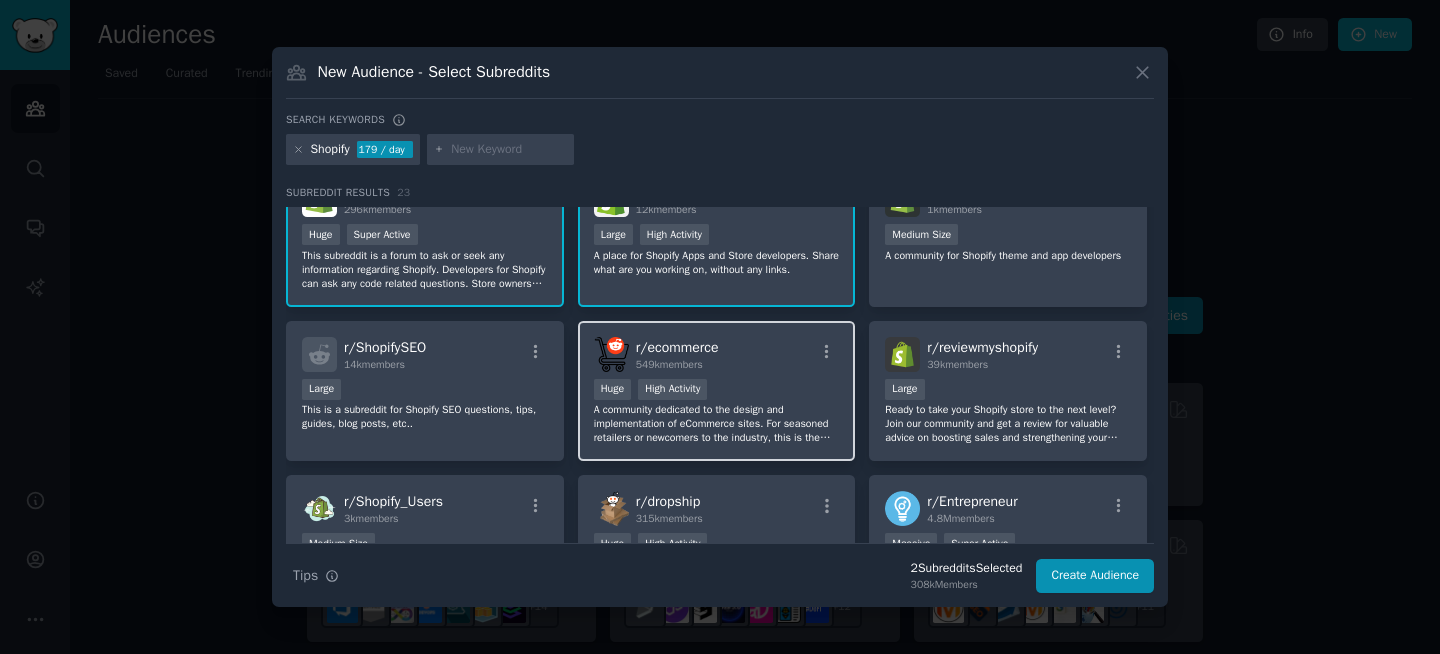 click on "r/ ecommerce 549k  members Huge High Activity A community dedicated to the design and implementation of eCommerce sites. For seasoned retailers or newcomers to the industry, this is the perfect place to seek guidance and discuss all aspects of selling online.
Engage in insightful discussions on topics such as selling tips, marketing strategies, SEO optimization, product selection, checkout processes, conversions, and more. Our community provides a platform for helpful and honest discussions aimed at helping you increase your online sales." at bounding box center (717, 391) 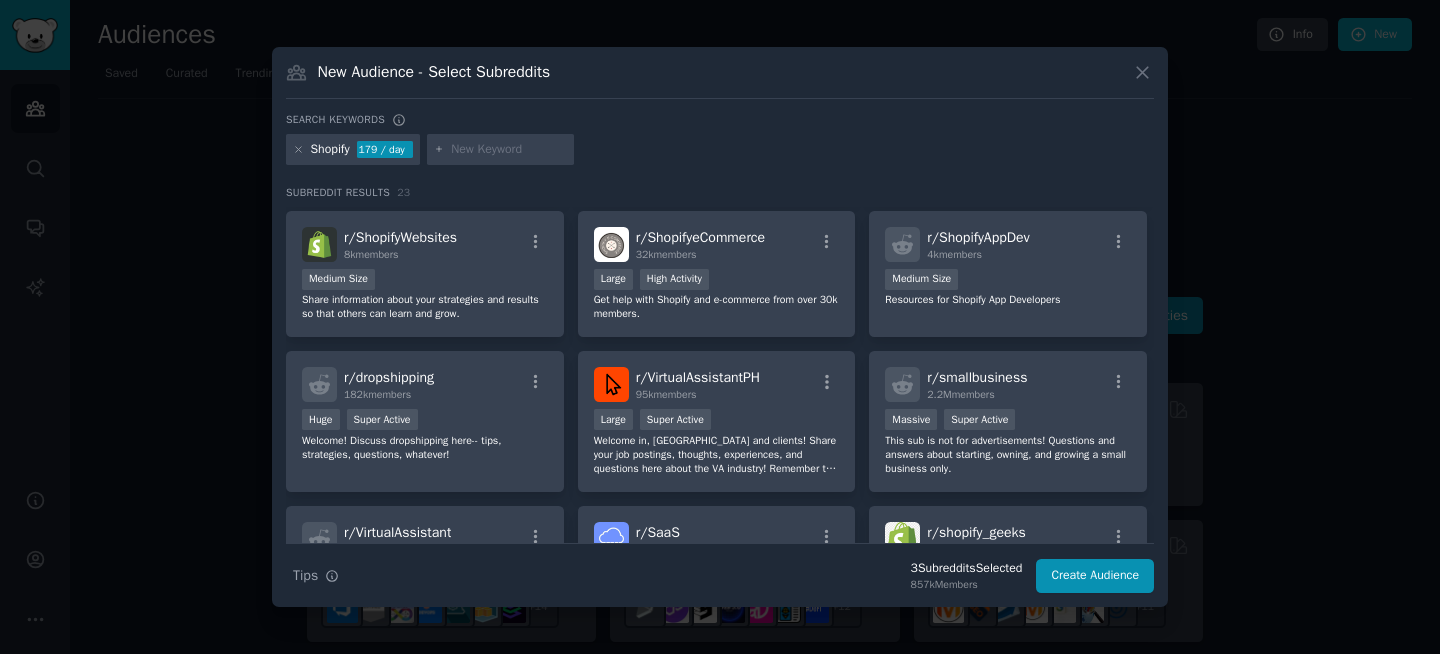 scroll, scrollTop: 461, scrollLeft: 0, axis: vertical 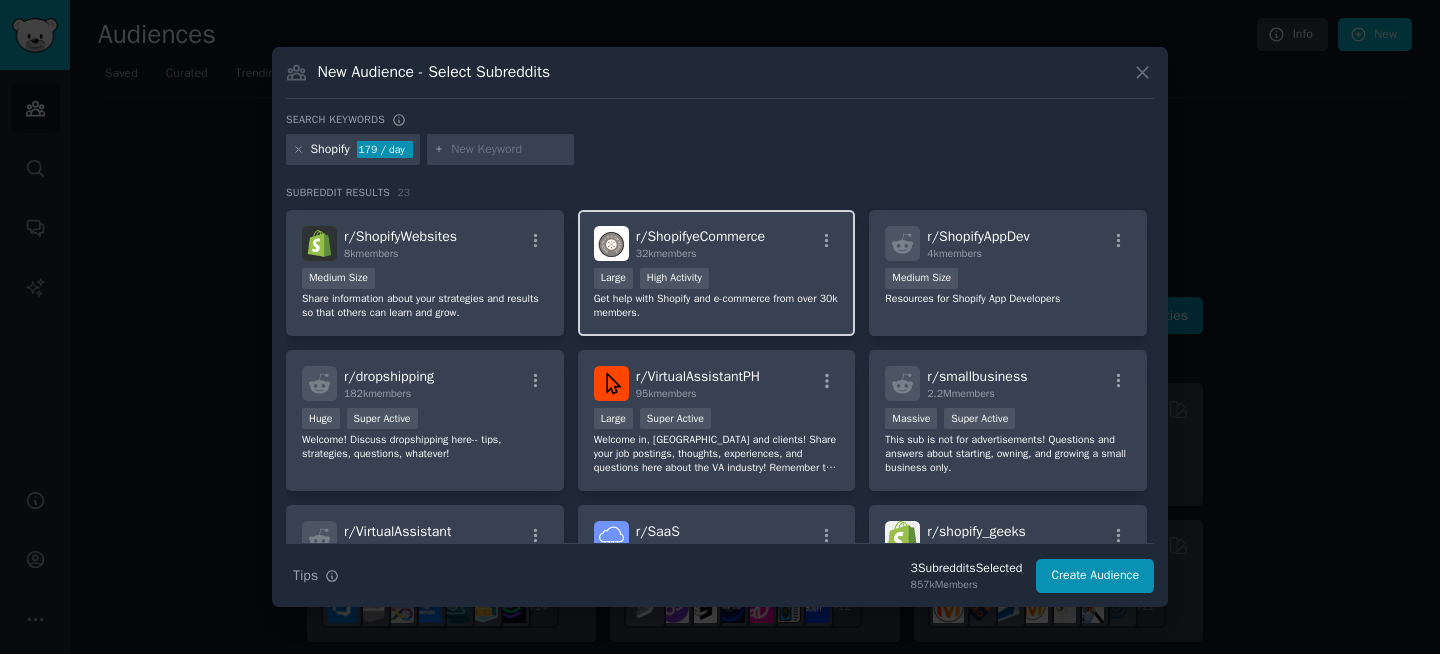 click on ">= 80th percentile for submissions / day Large High Activity" at bounding box center (717, 280) 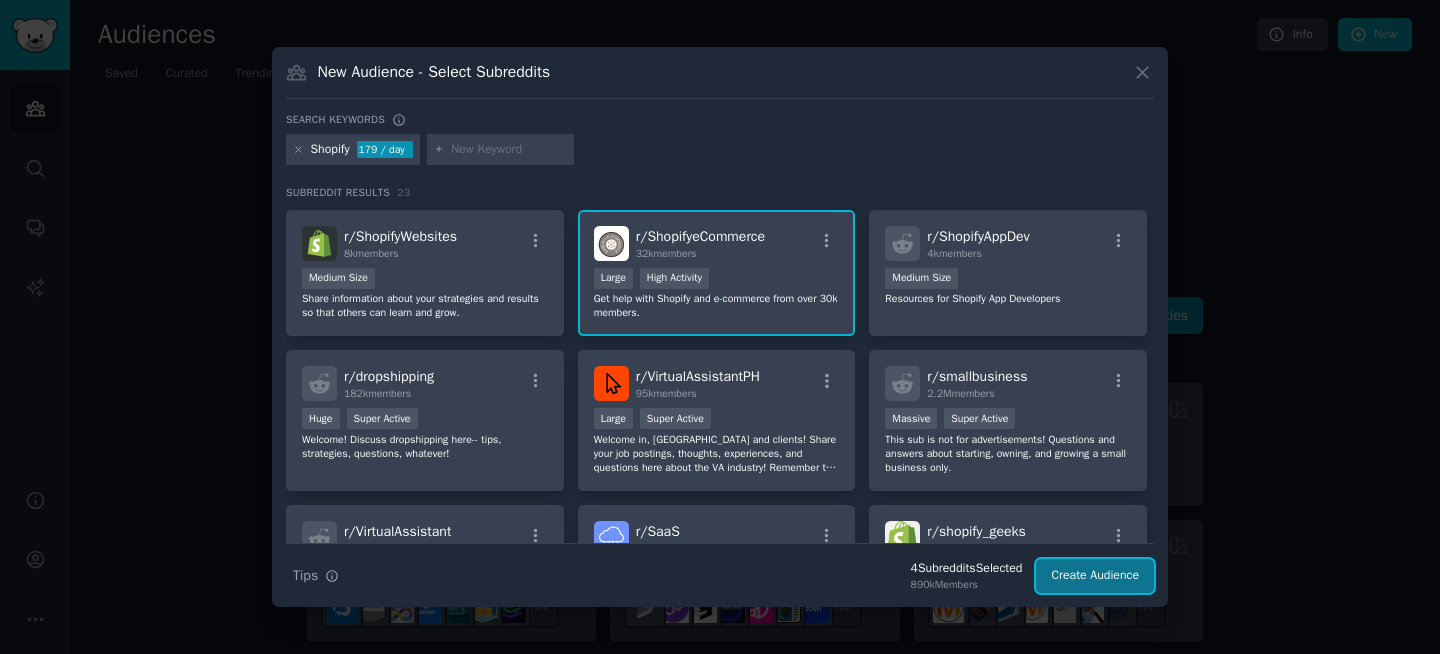 click on "Create Audience" at bounding box center [1095, 576] 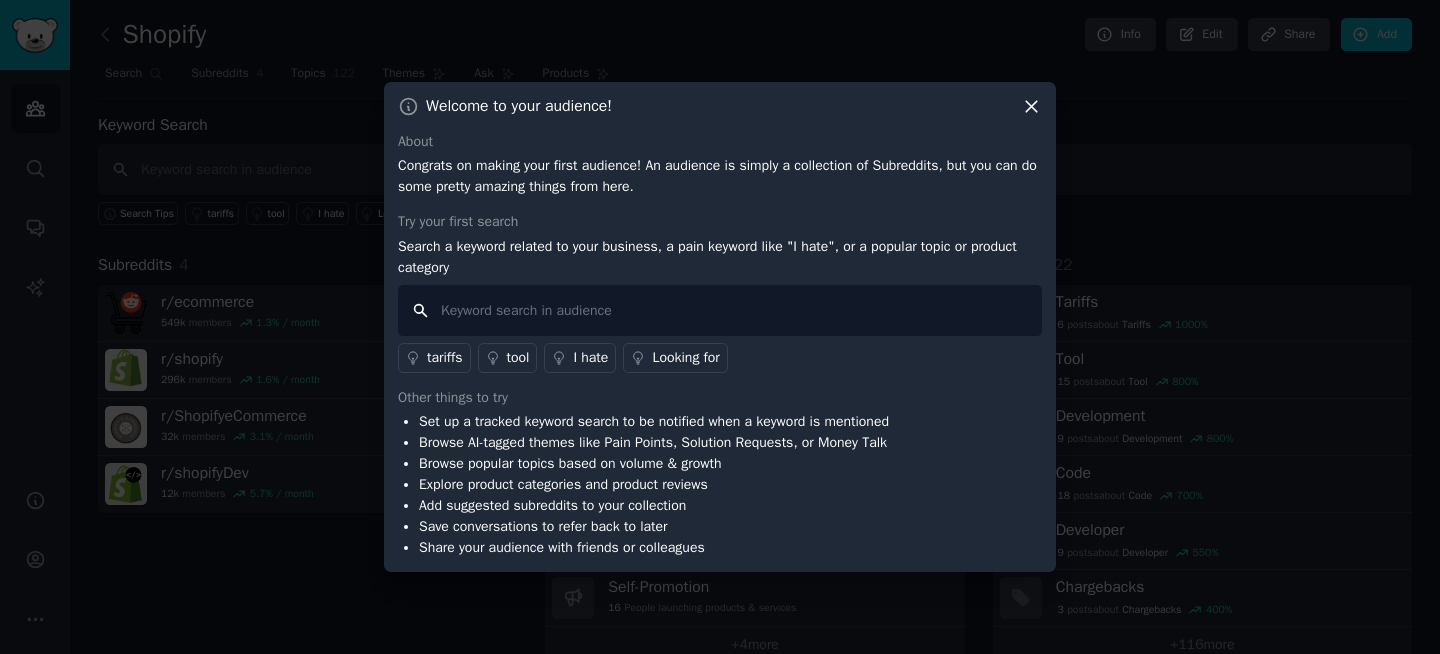 click at bounding box center (720, 310) 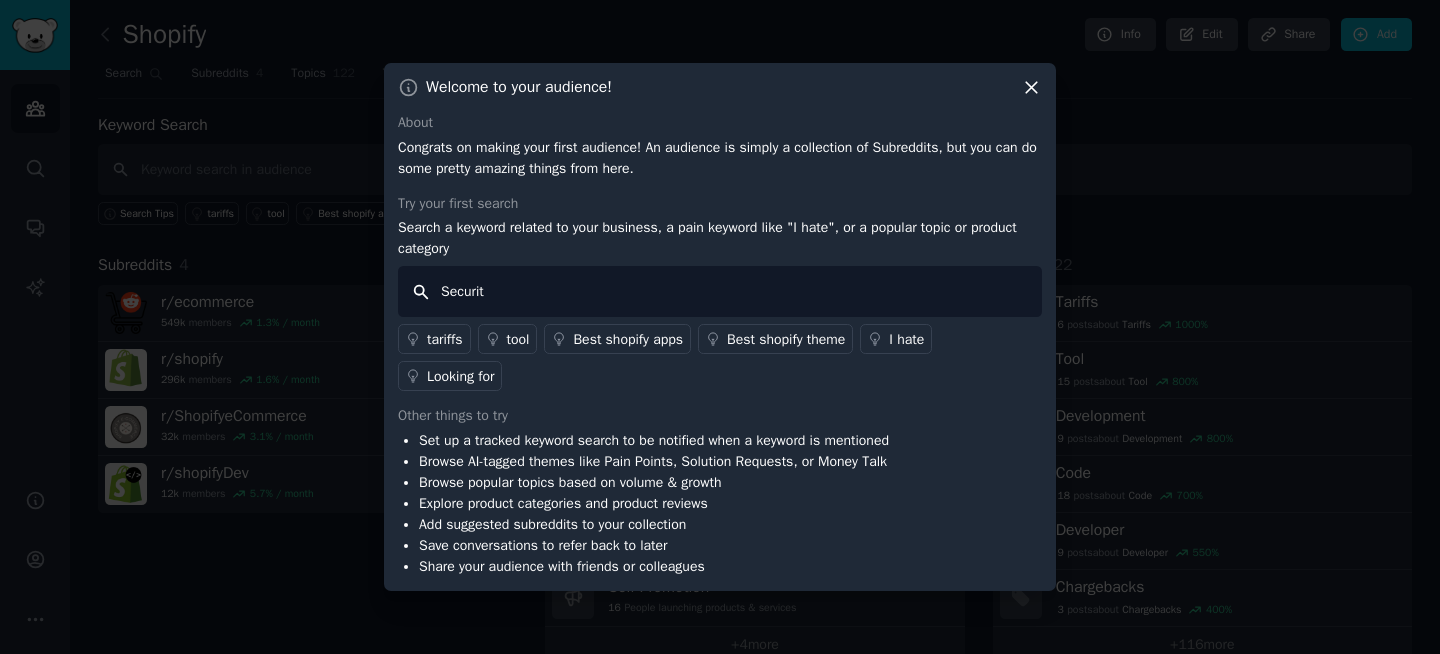 type on "Security" 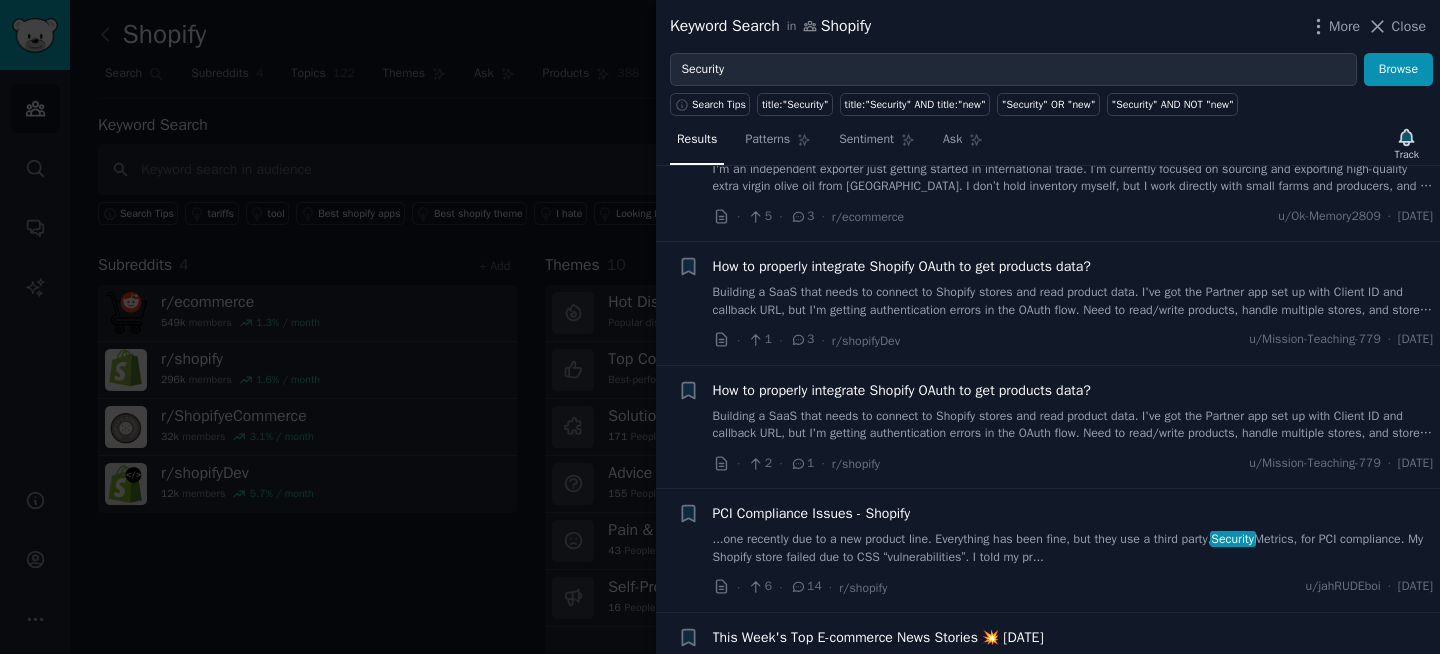 scroll, scrollTop: 2702, scrollLeft: 0, axis: vertical 